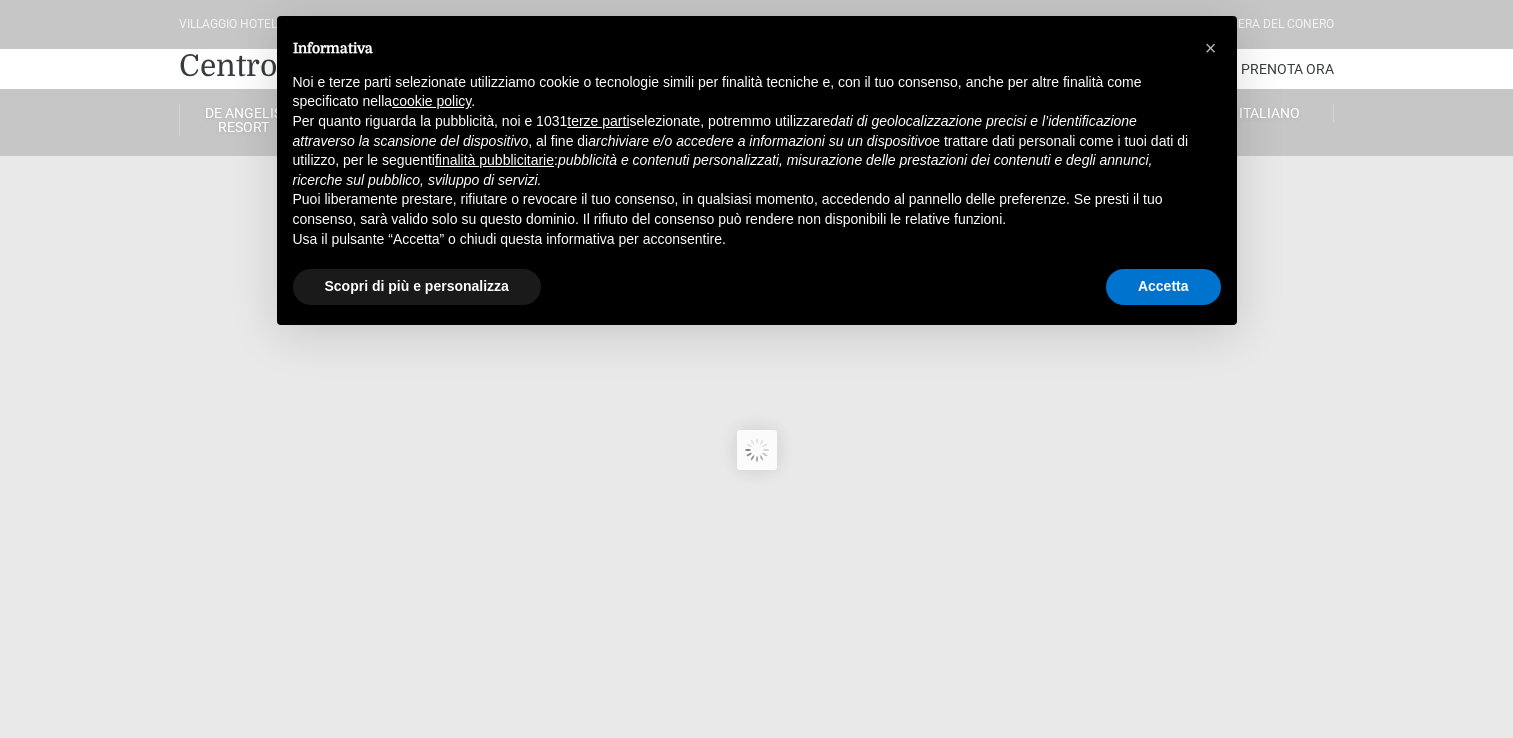 scroll, scrollTop: 0, scrollLeft: 0, axis: both 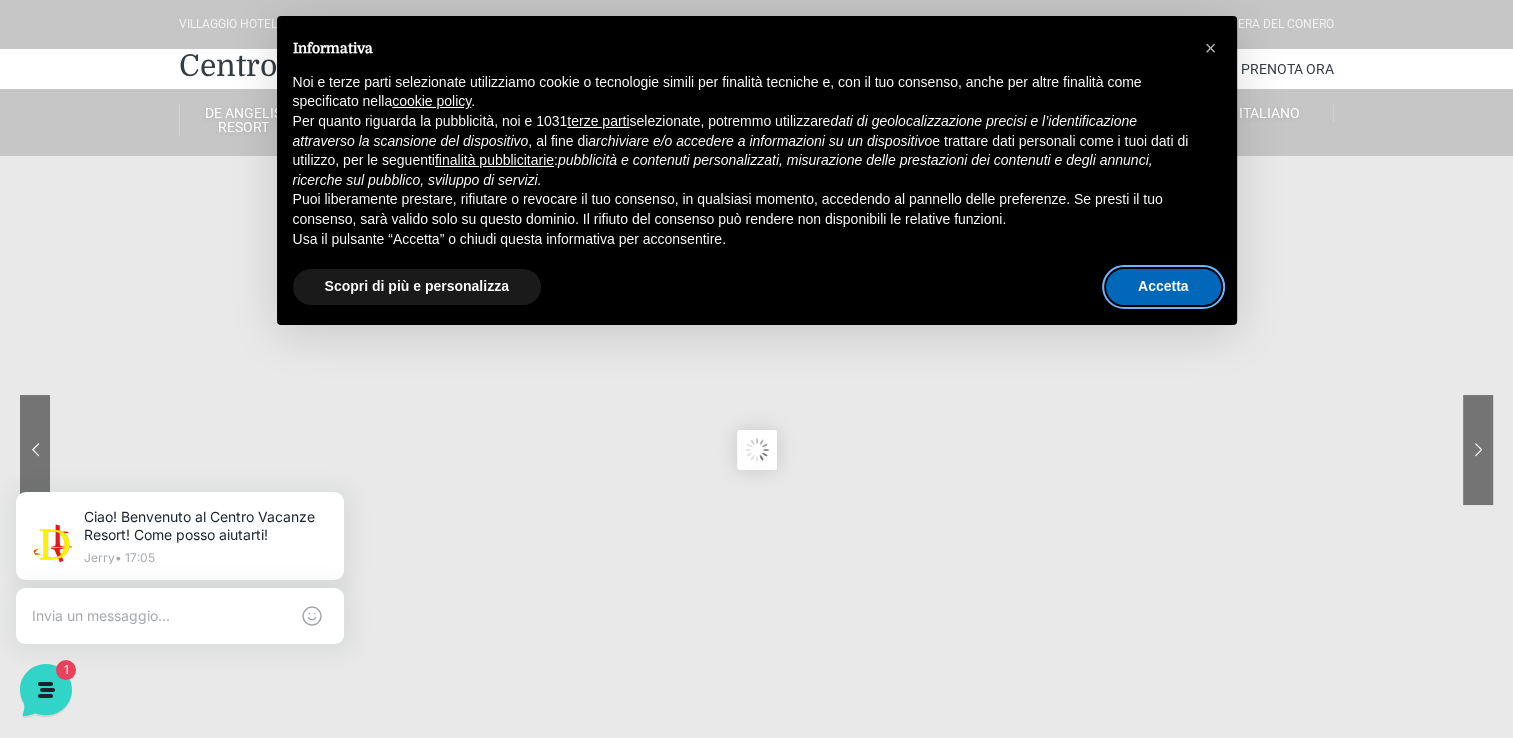 click on "Accetta" at bounding box center [1163, 287] 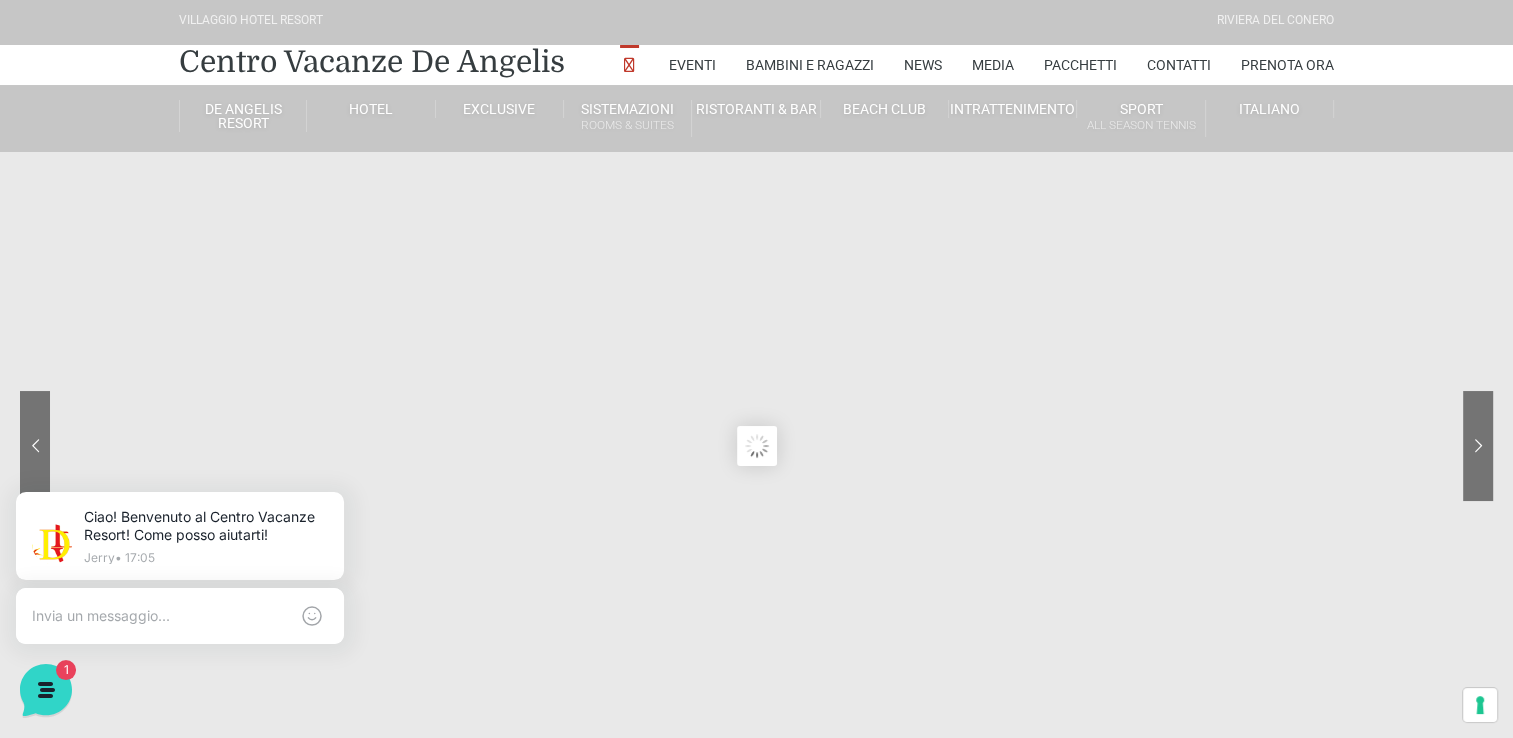scroll, scrollTop: 0, scrollLeft: 0, axis: both 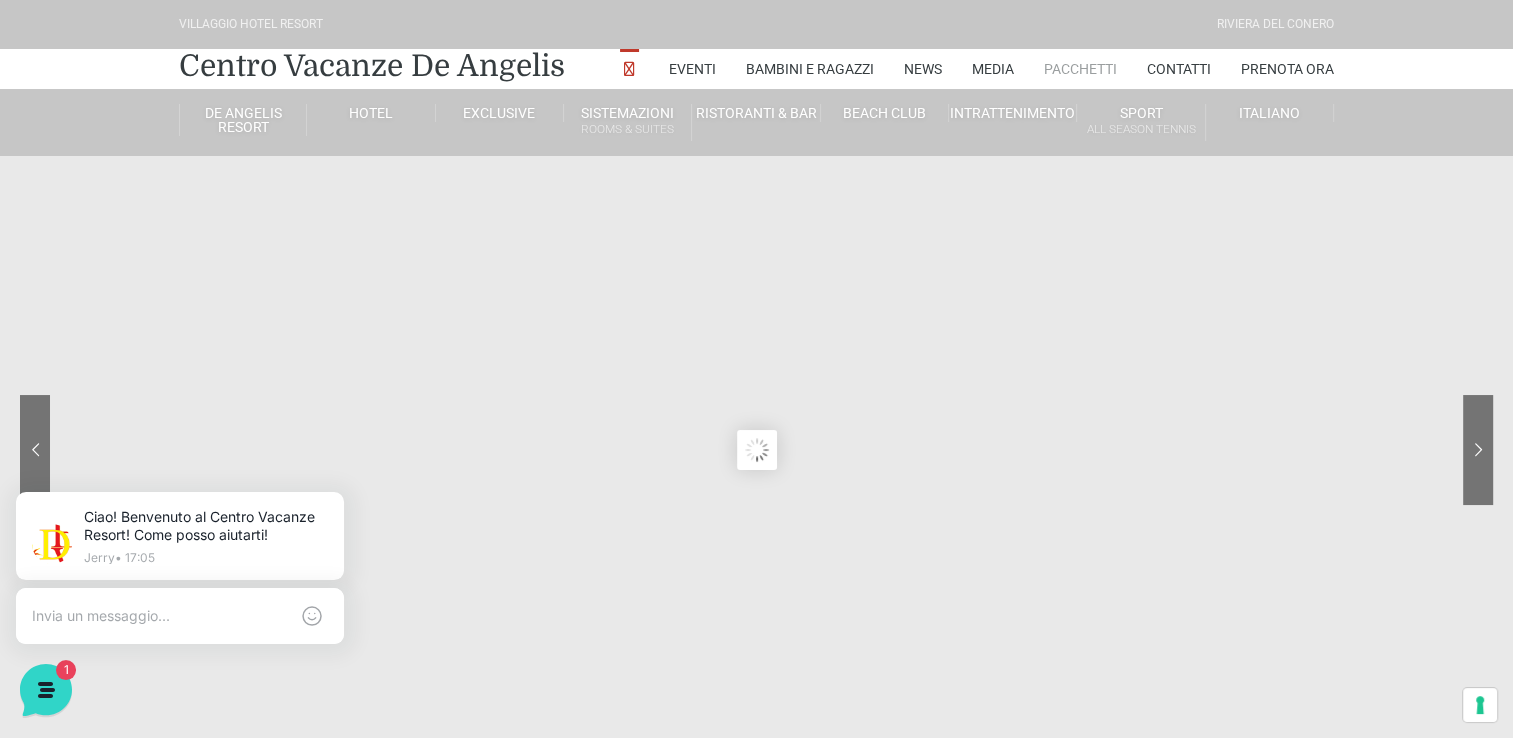 click on "Pacchetti" at bounding box center [1080, 69] 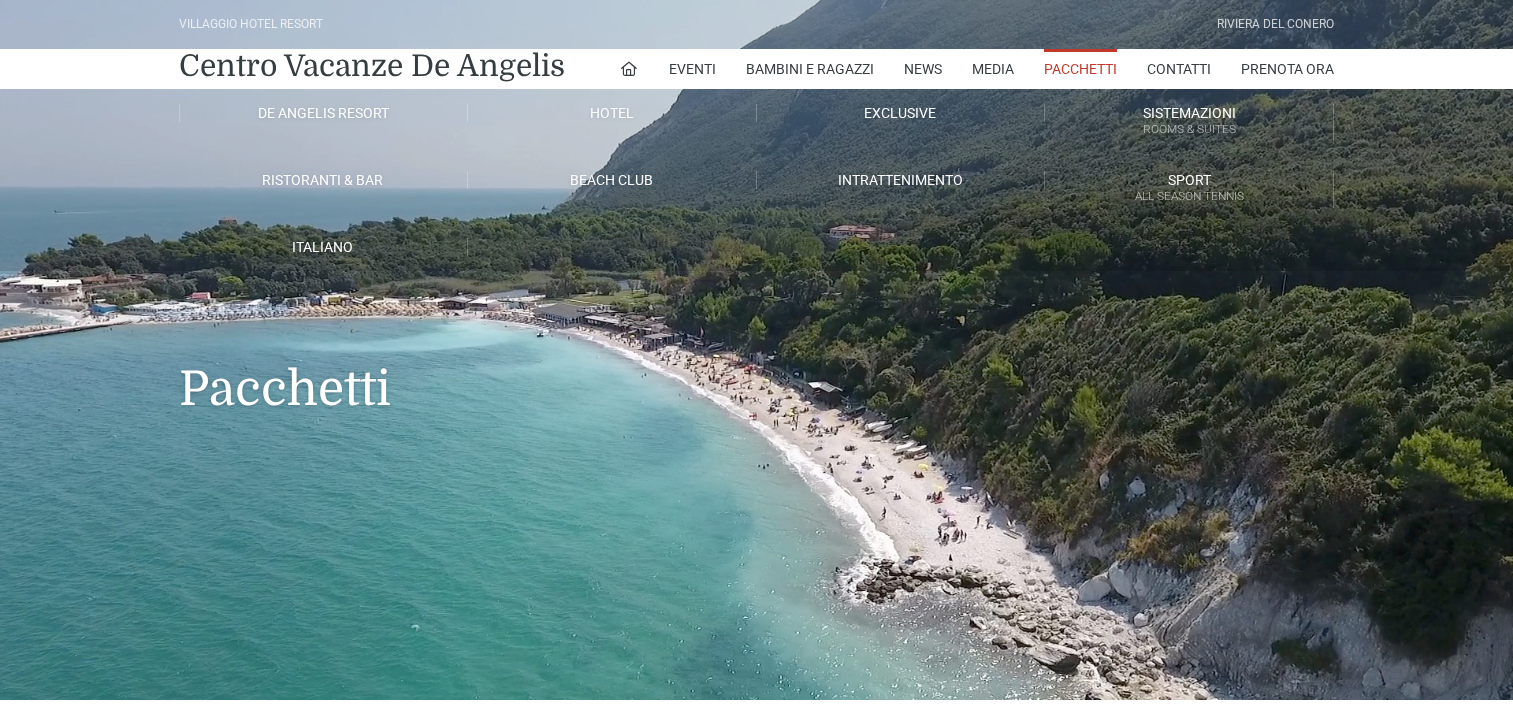 scroll, scrollTop: 0, scrollLeft: 0, axis: both 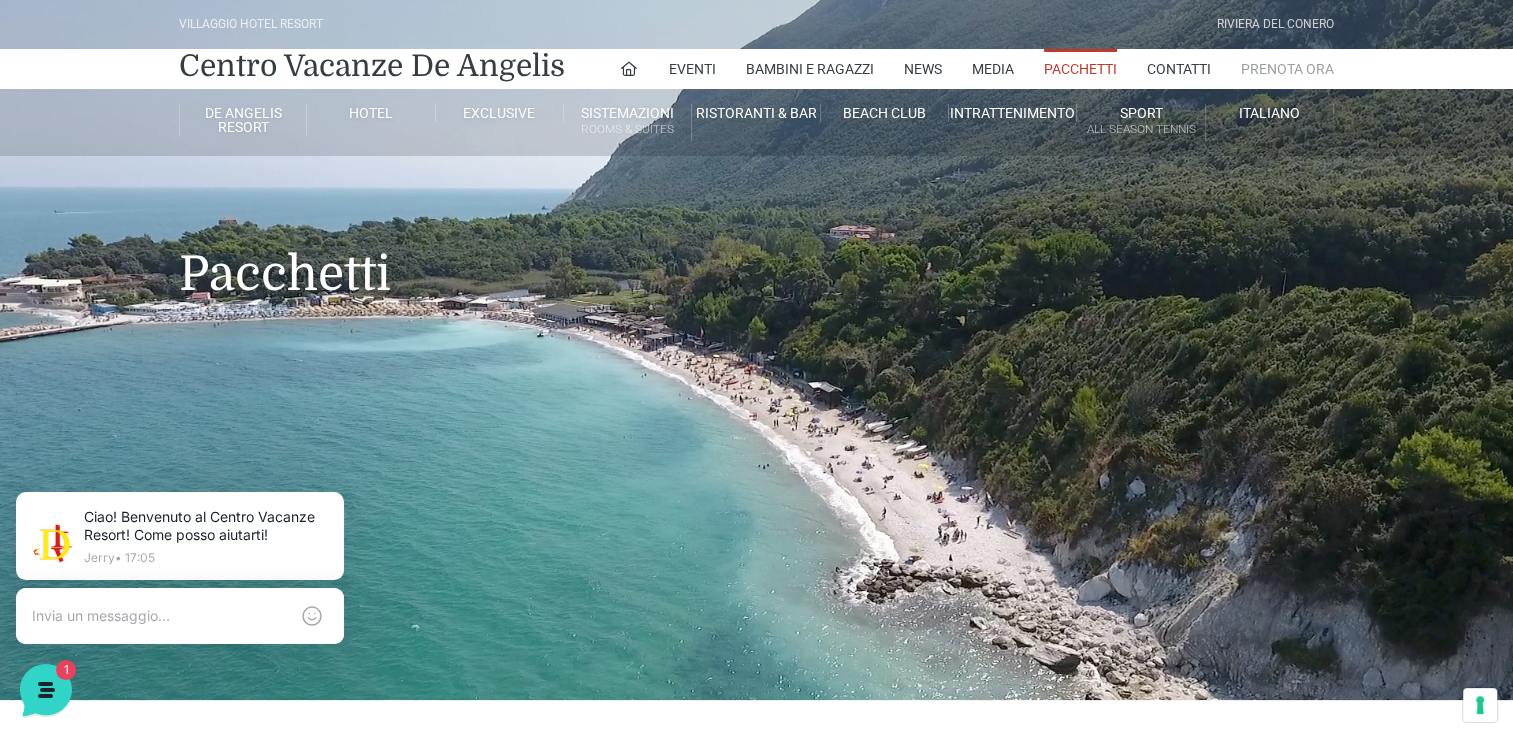 click on "Prenota Ora" at bounding box center (1287, 69) 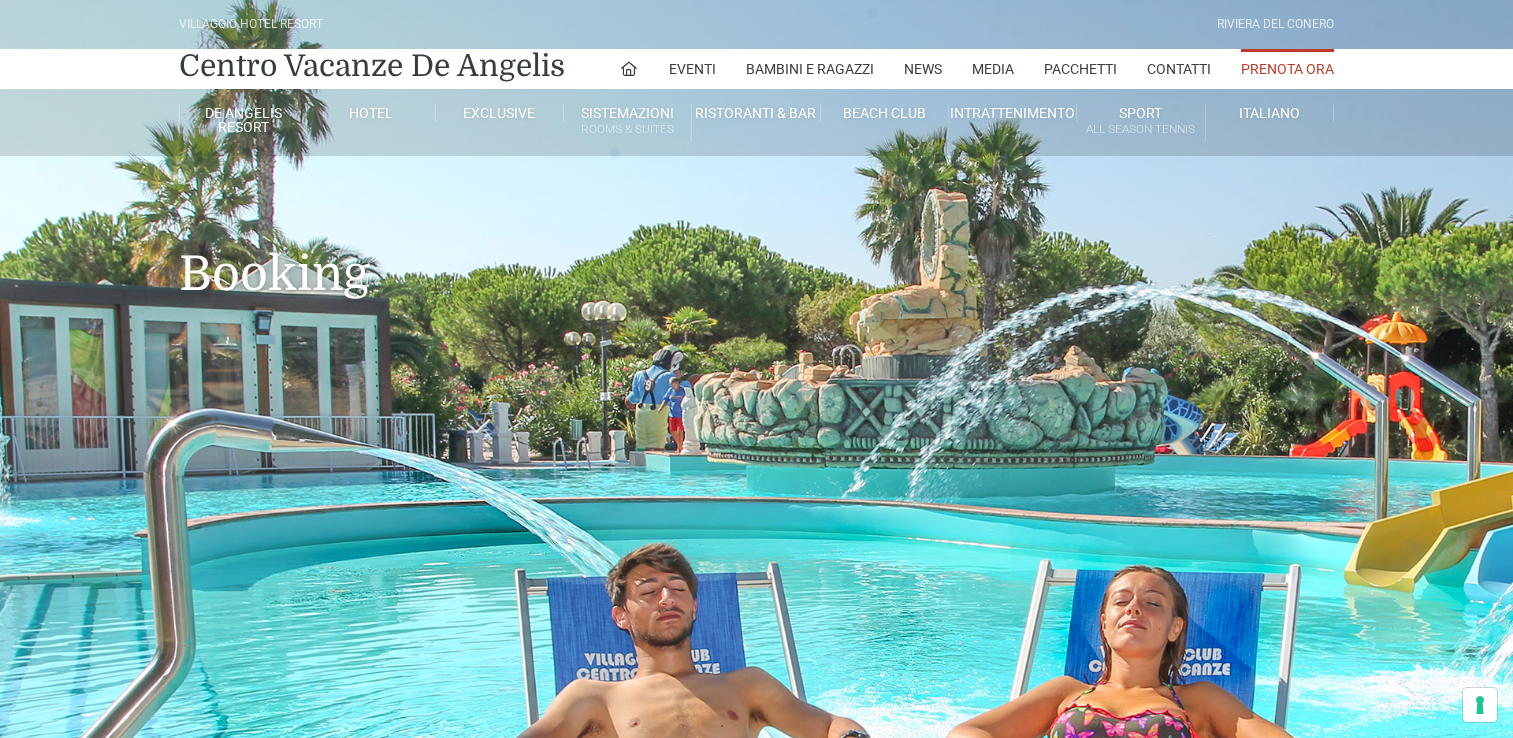 scroll, scrollTop: 0, scrollLeft: 0, axis: both 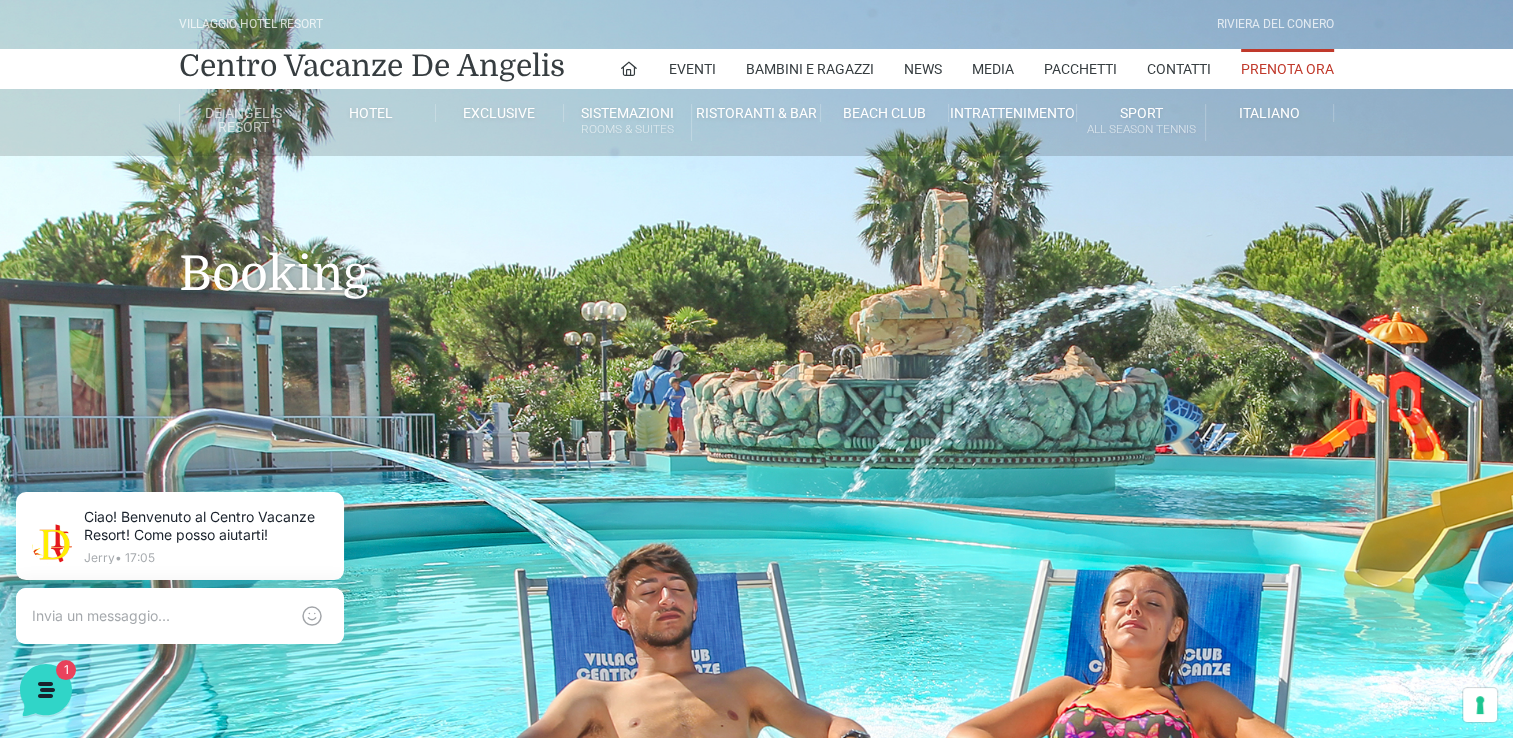 click on "De Angelis Resort" at bounding box center [243, 120] 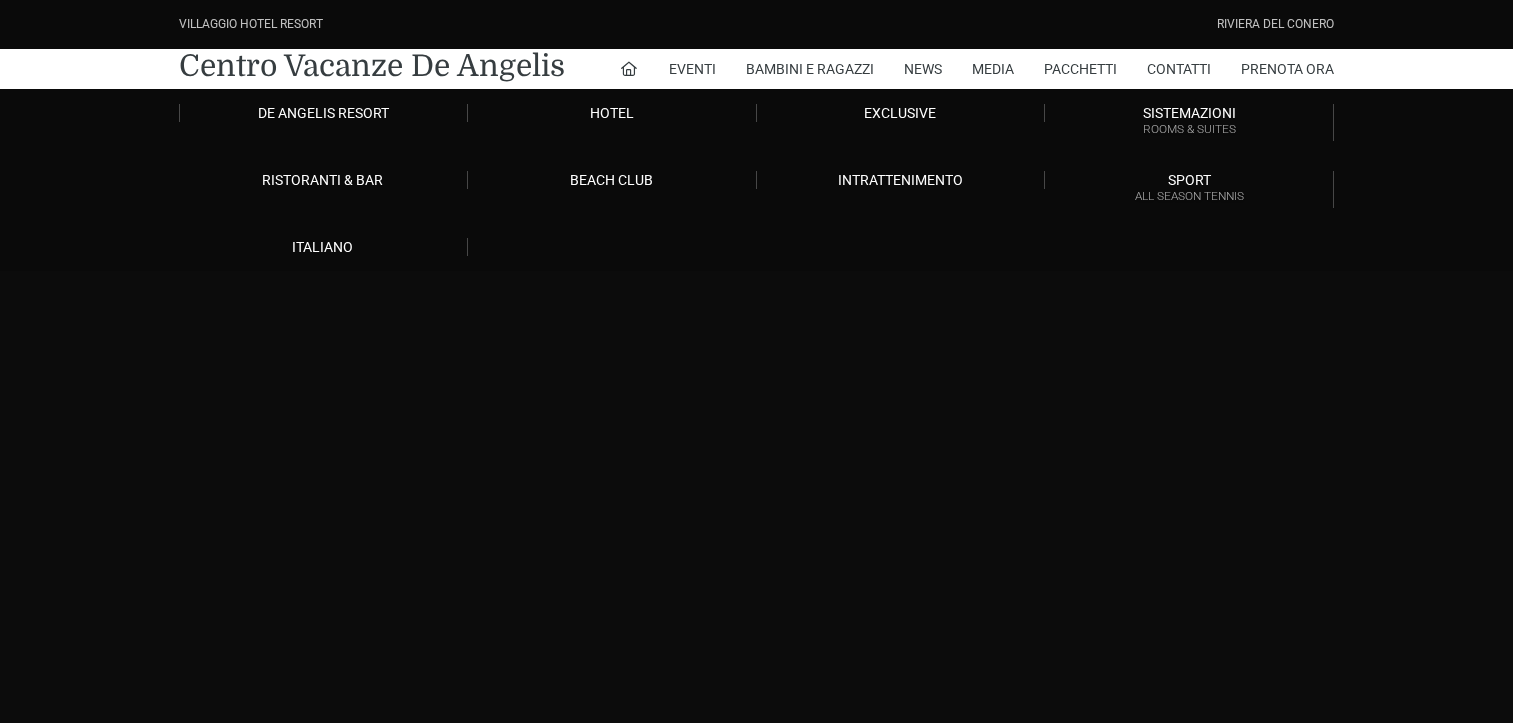 scroll, scrollTop: 0, scrollLeft: 0, axis: both 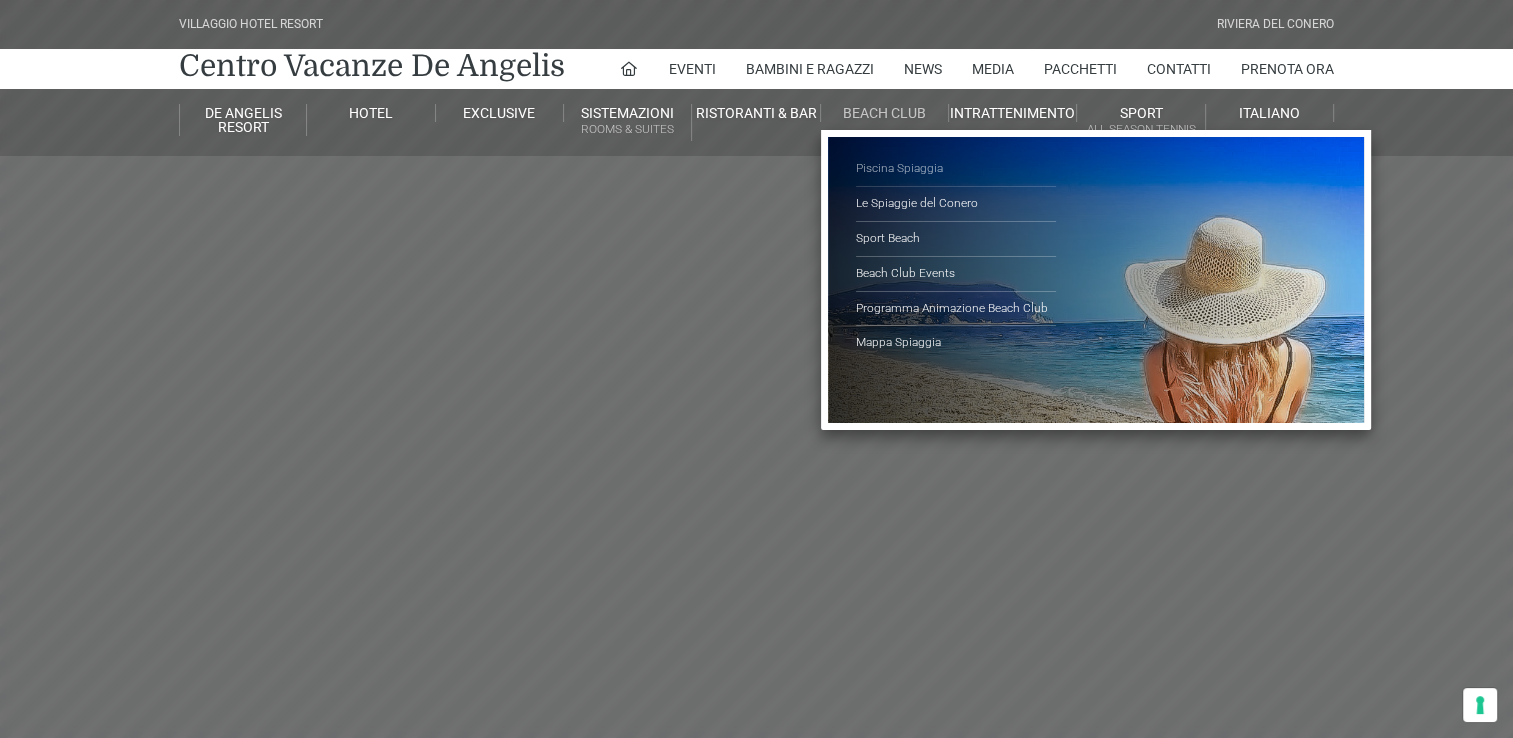 click on "Piscina Spiaggia" at bounding box center [956, 169] 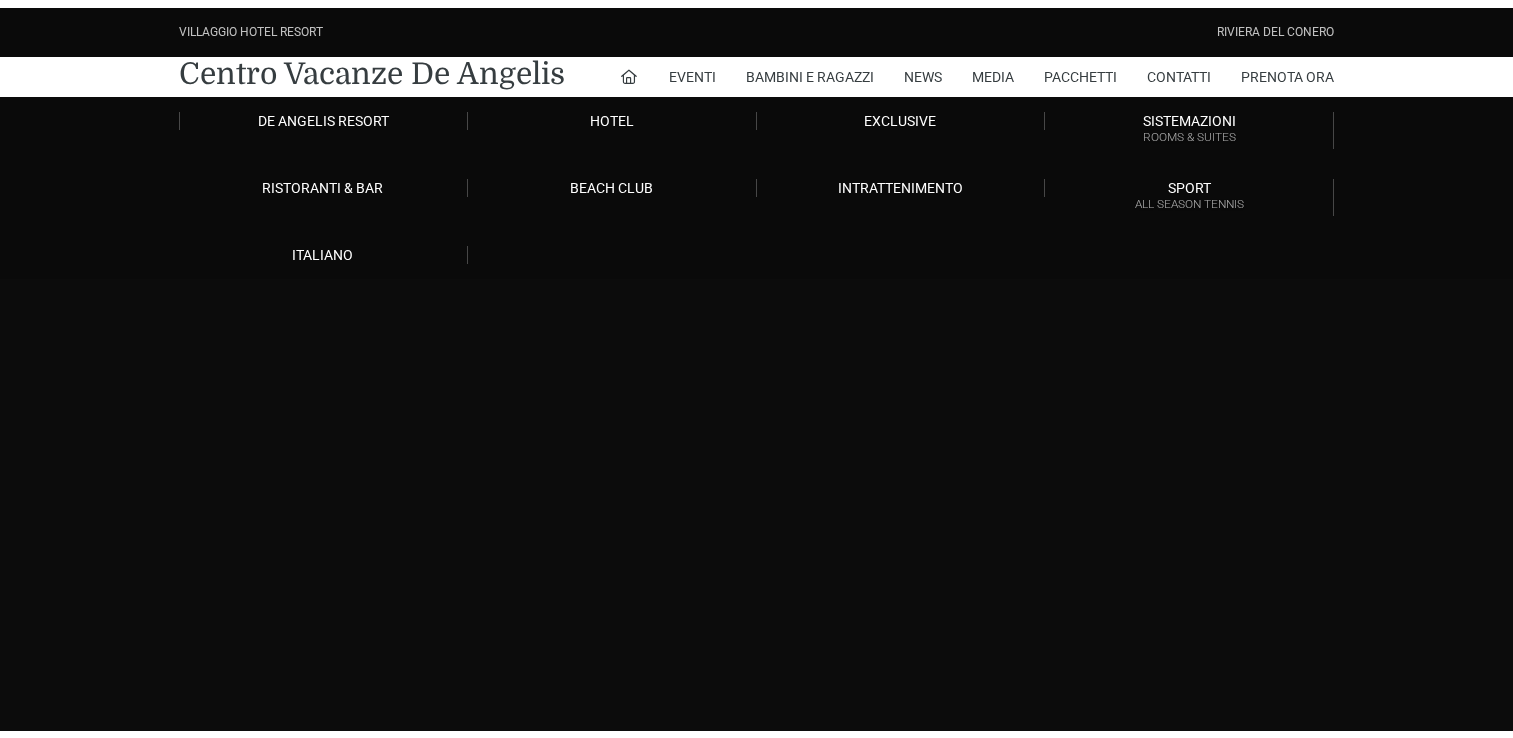 scroll, scrollTop: 0, scrollLeft: 0, axis: both 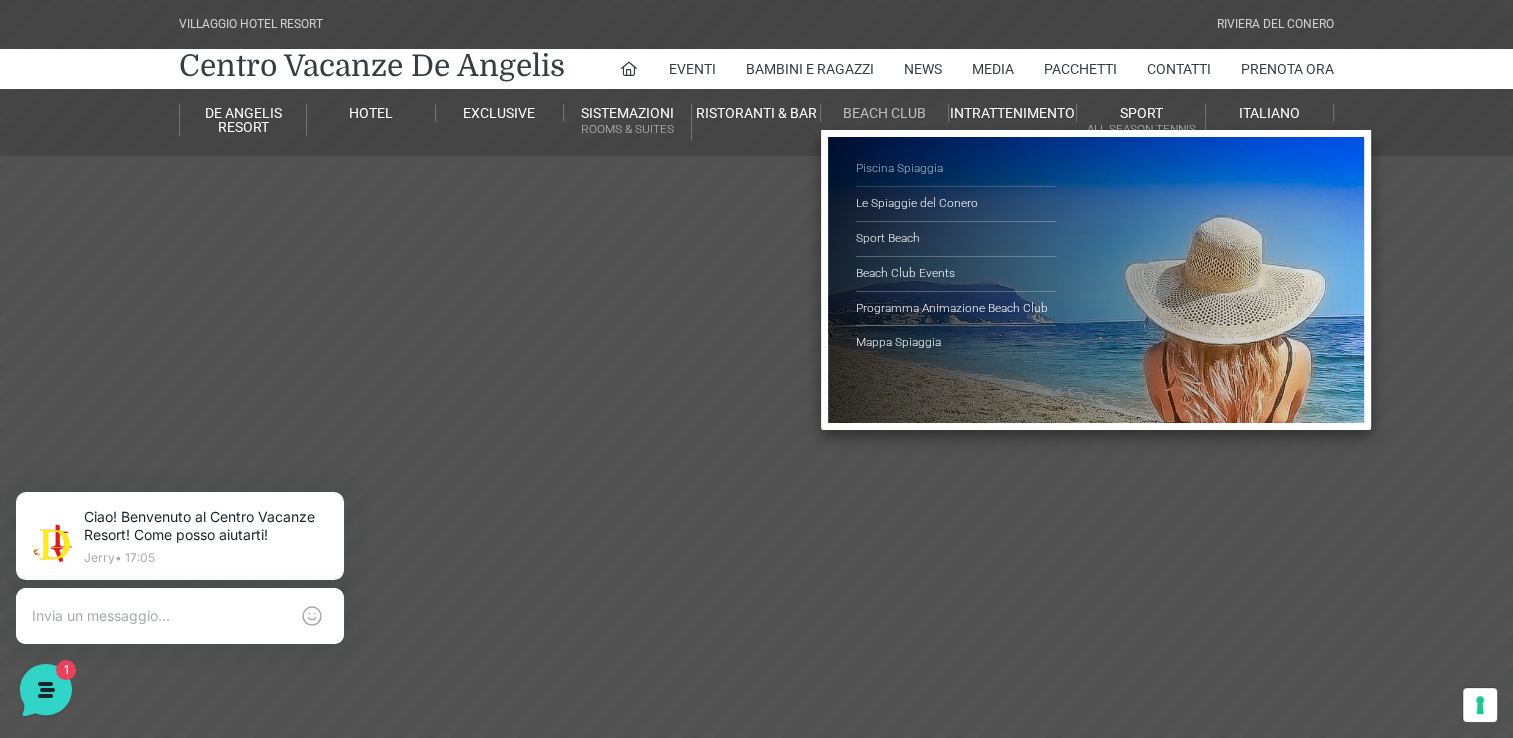 click on "Piscina Spiaggia" at bounding box center [956, 169] 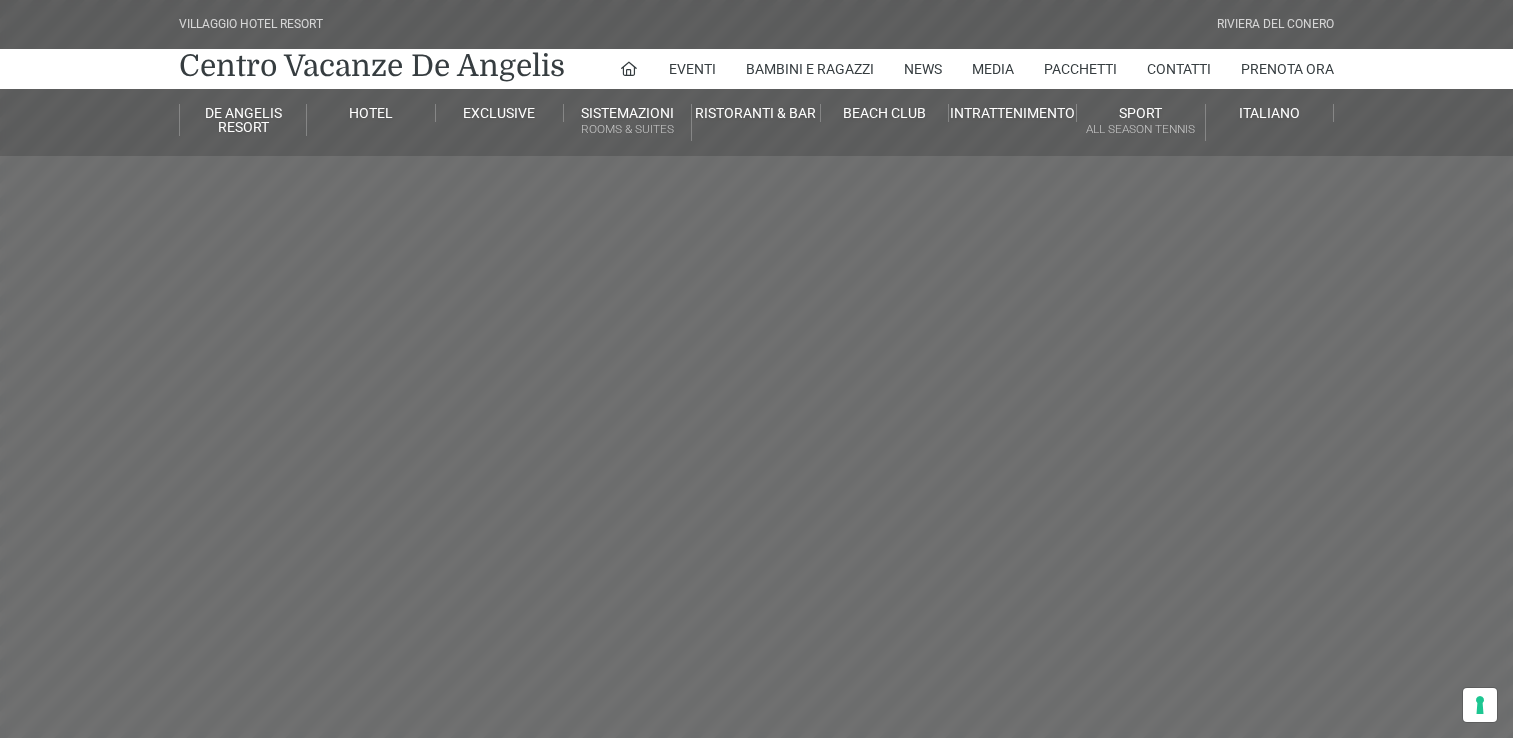 scroll, scrollTop: 0, scrollLeft: 0, axis: both 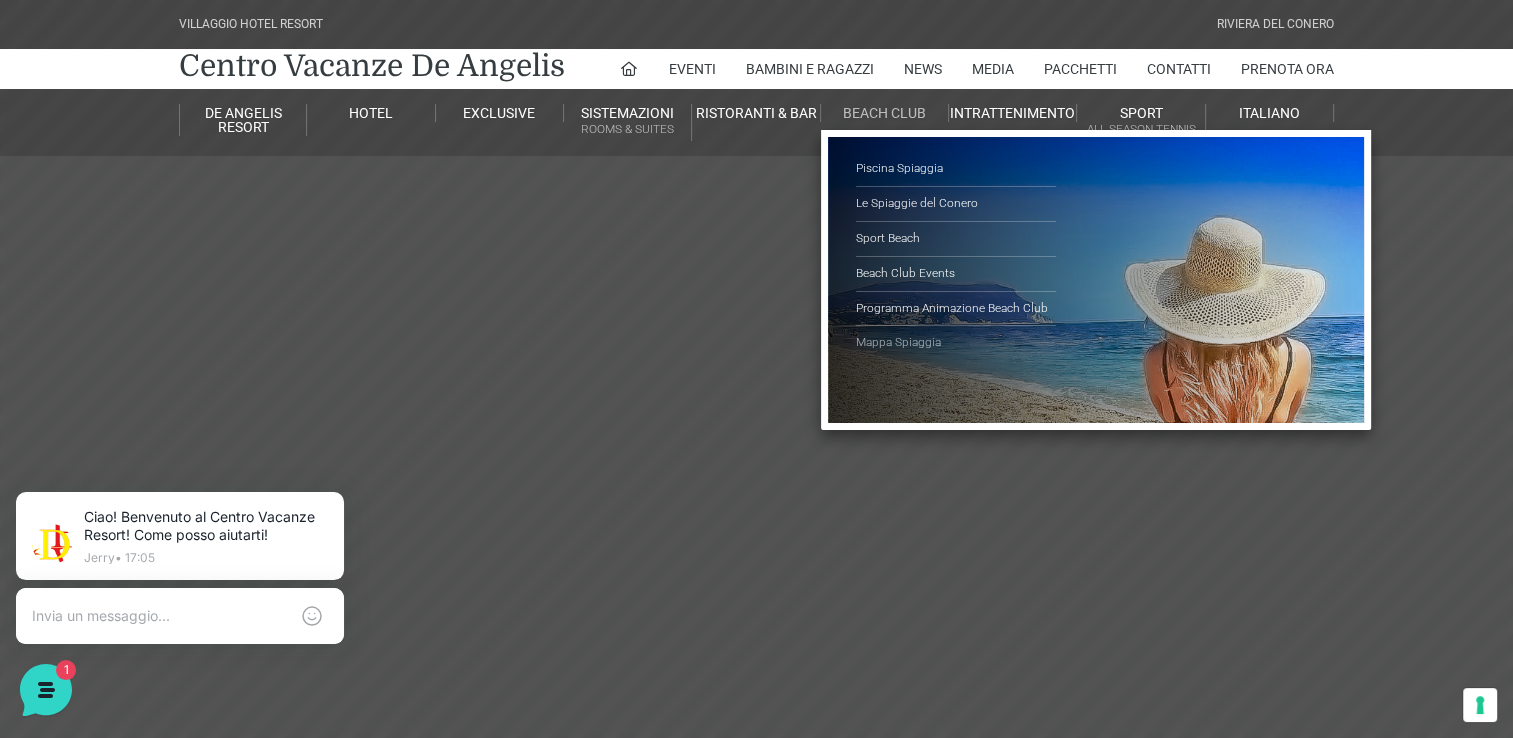click on "Mappa Spiaggia" at bounding box center [956, 343] 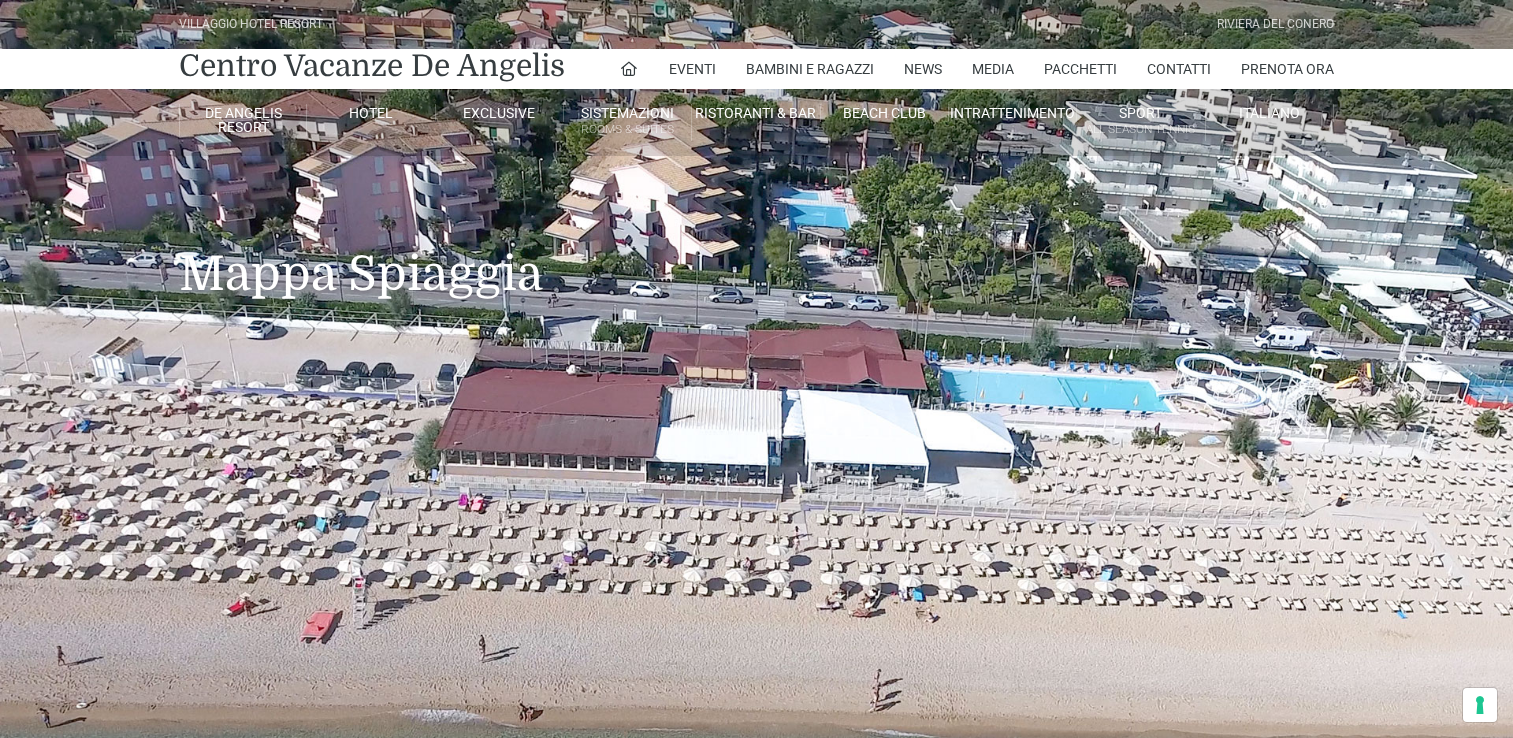 scroll, scrollTop: 0, scrollLeft: 0, axis: both 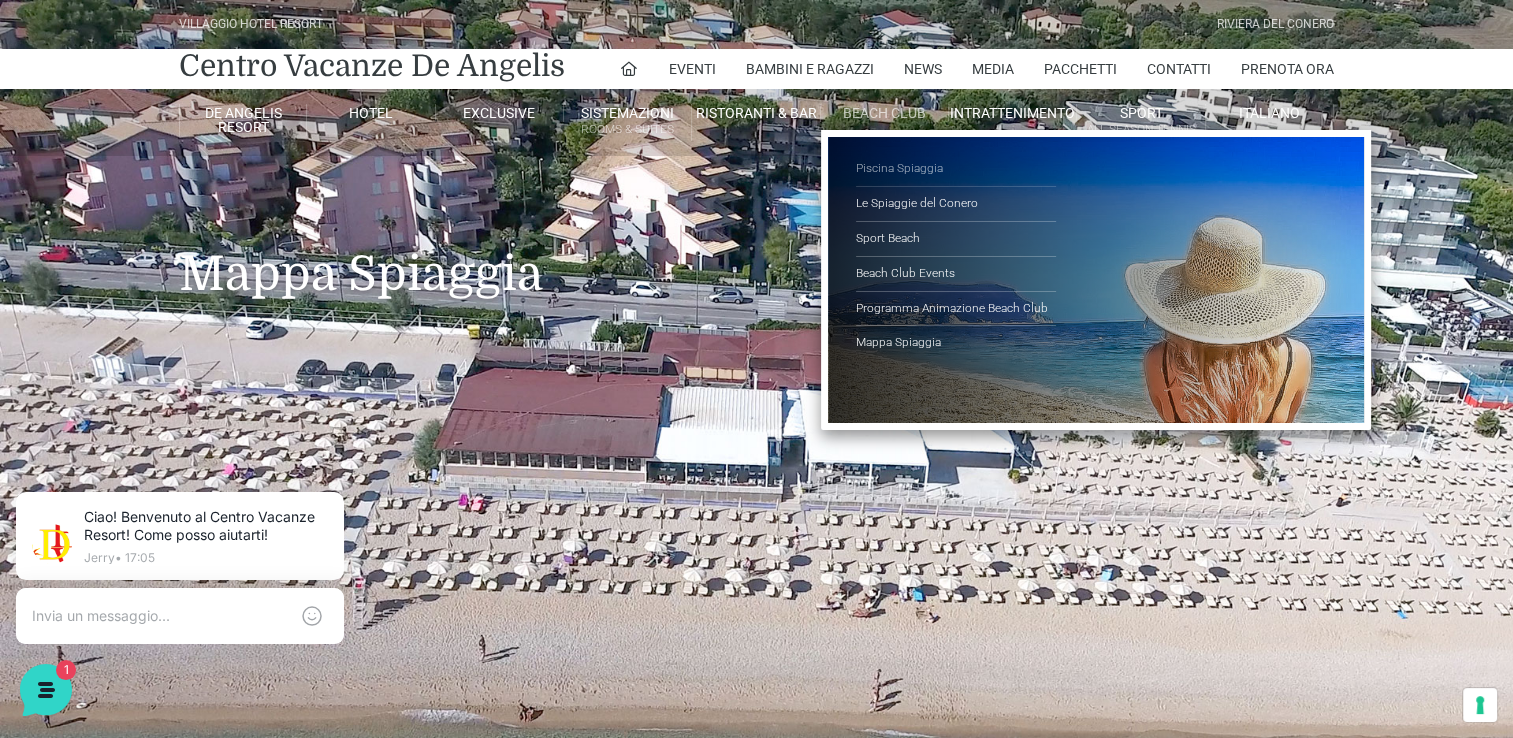 click on "Piscina Spiaggia" at bounding box center (956, 169) 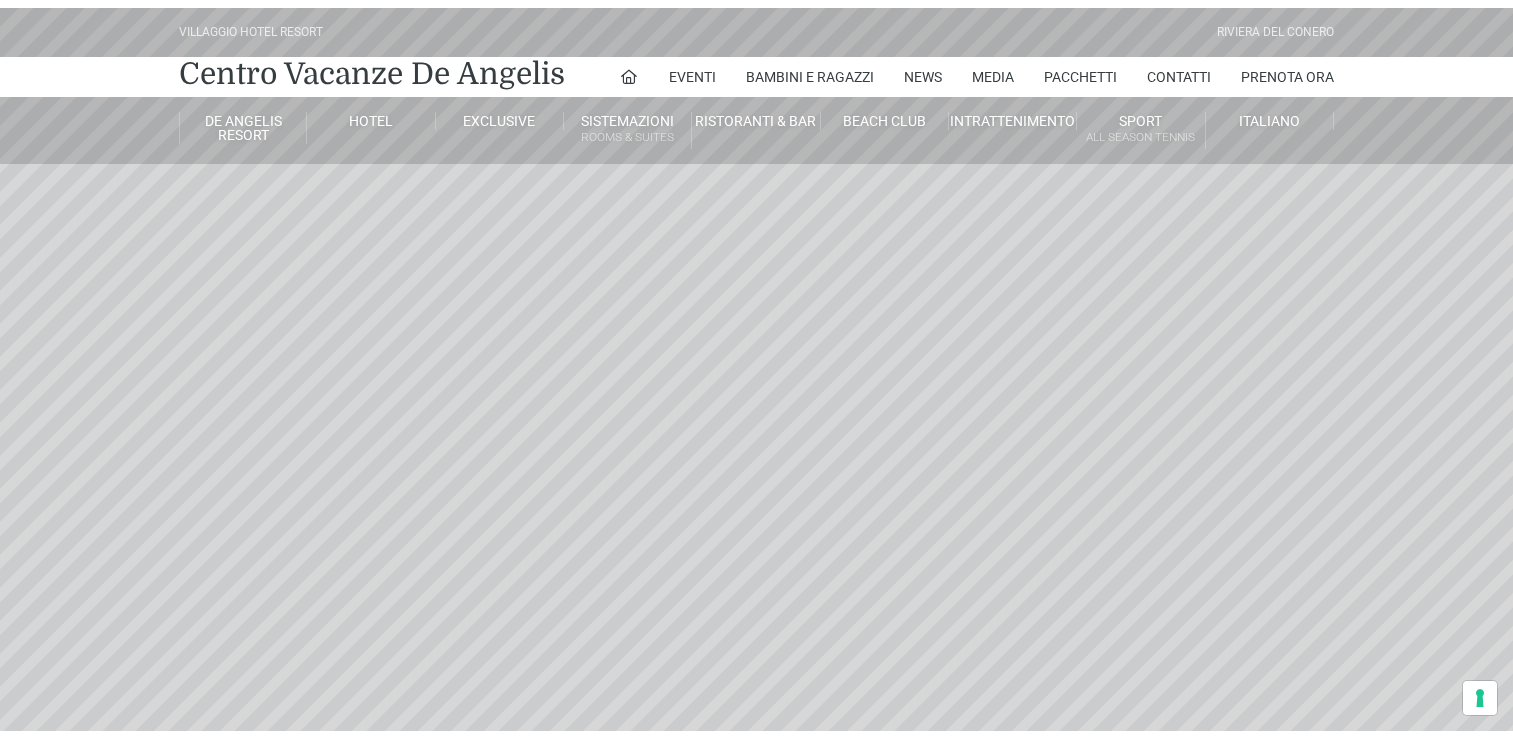 scroll, scrollTop: 0, scrollLeft: 0, axis: both 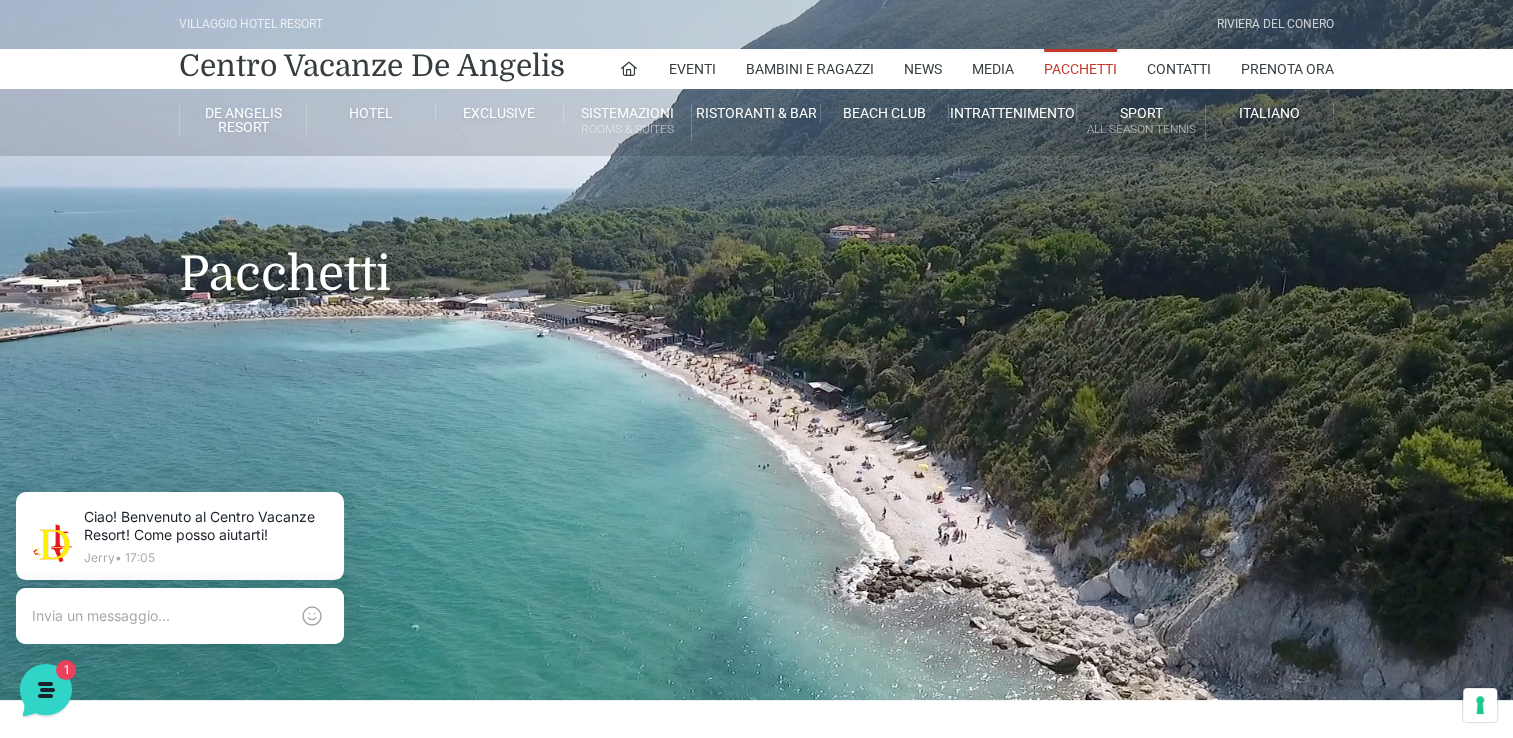 click on "Pacchetti" at bounding box center [1080, 69] 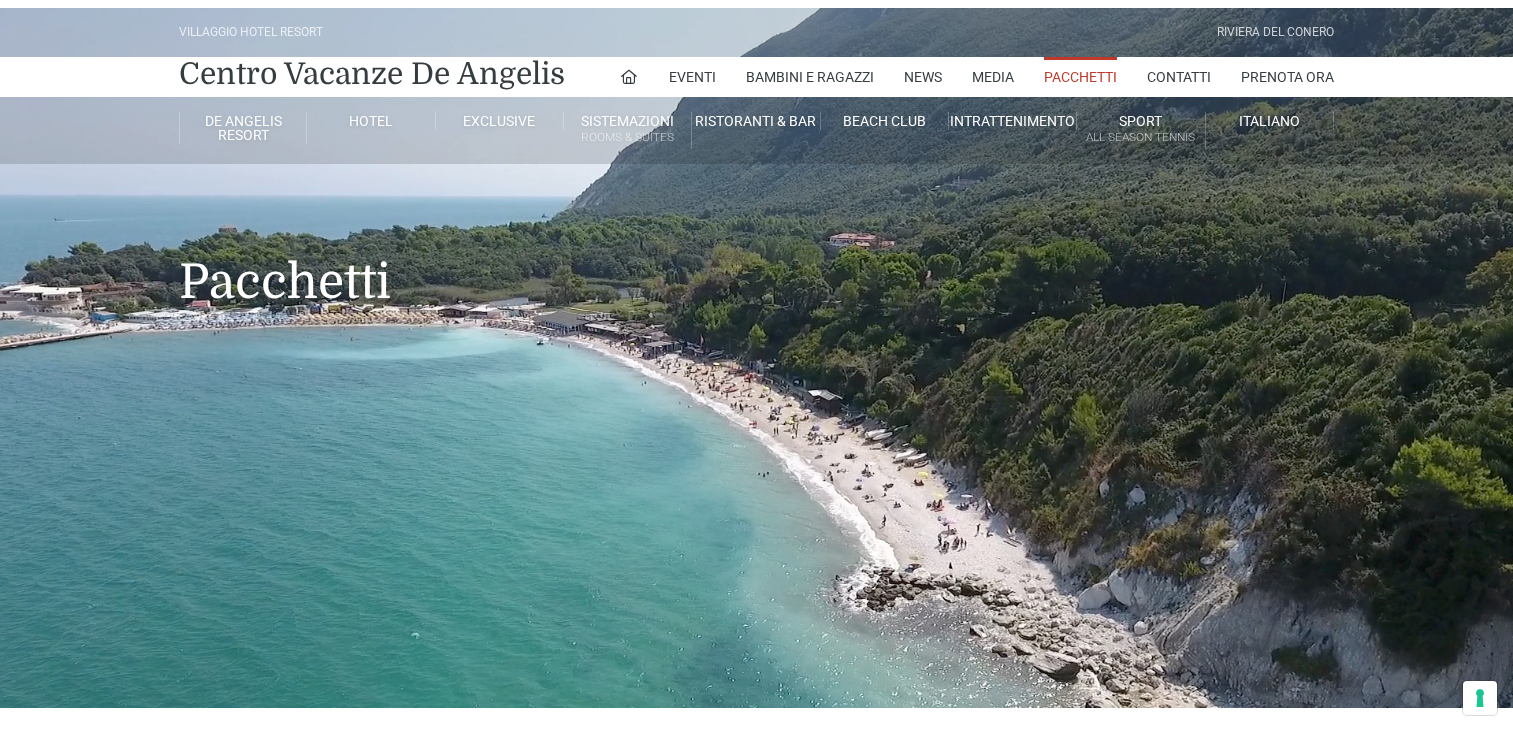 scroll, scrollTop: 0, scrollLeft: 0, axis: both 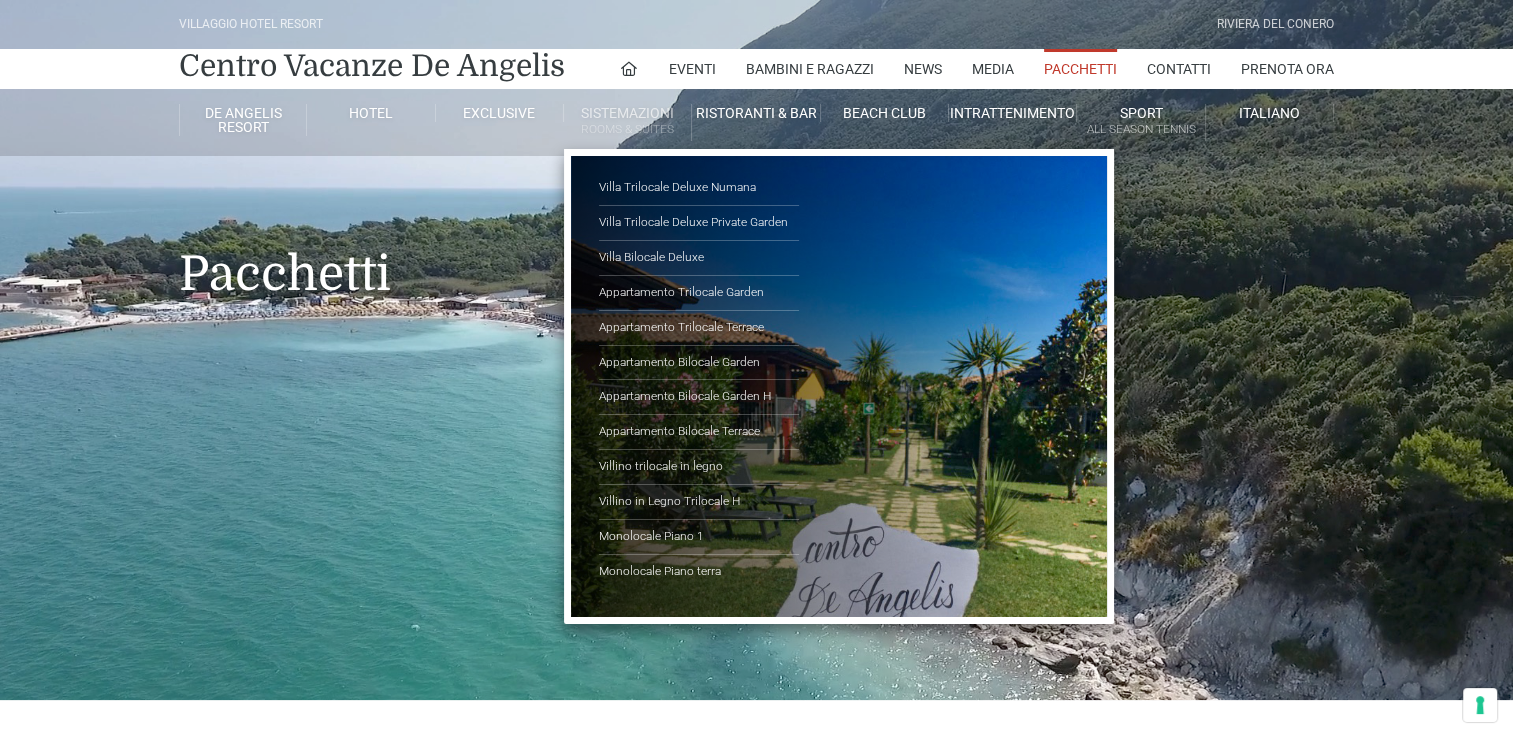 click on "Rooms & Suites" at bounding box center [627, 129] 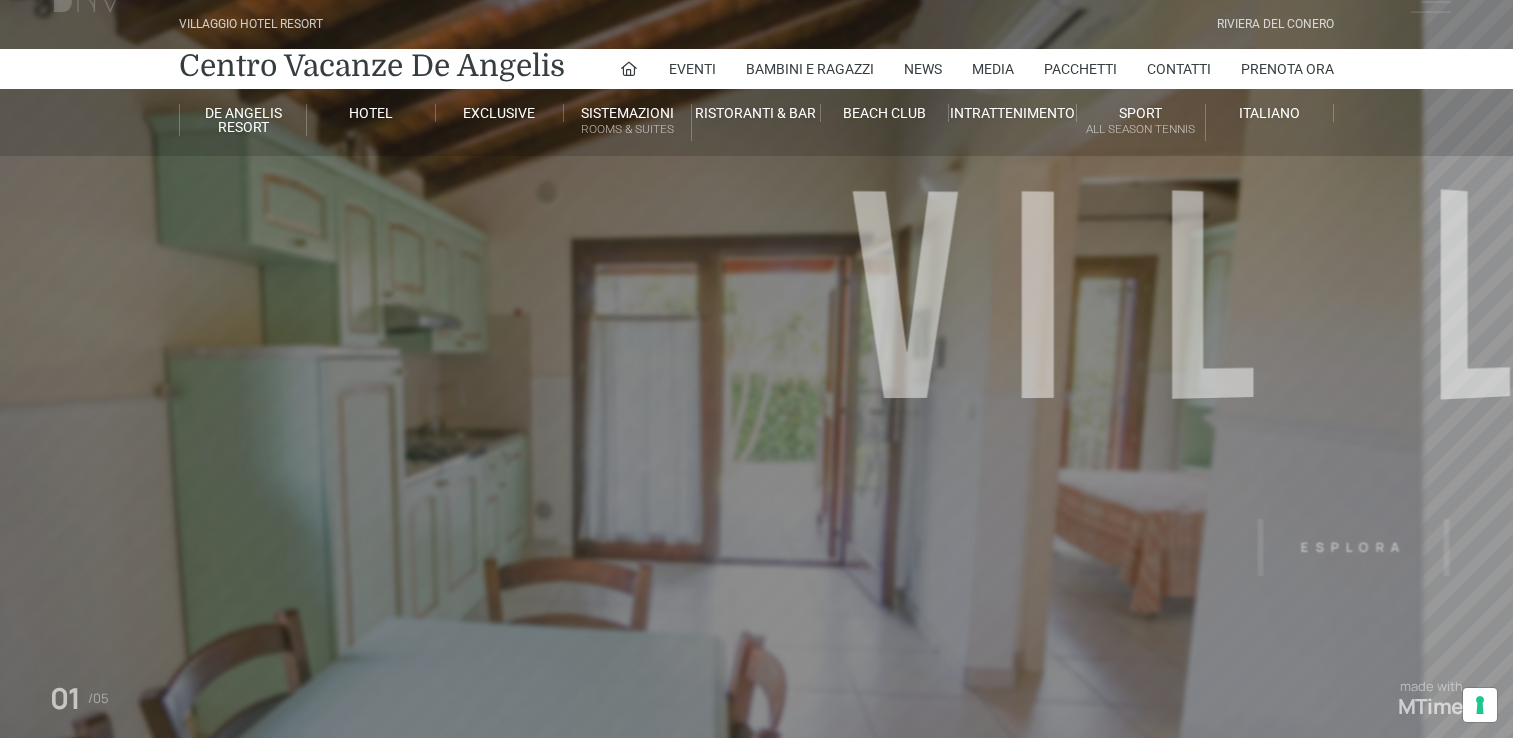 scroll, scrollTop: 0, scrollLeft: 0, axis: both 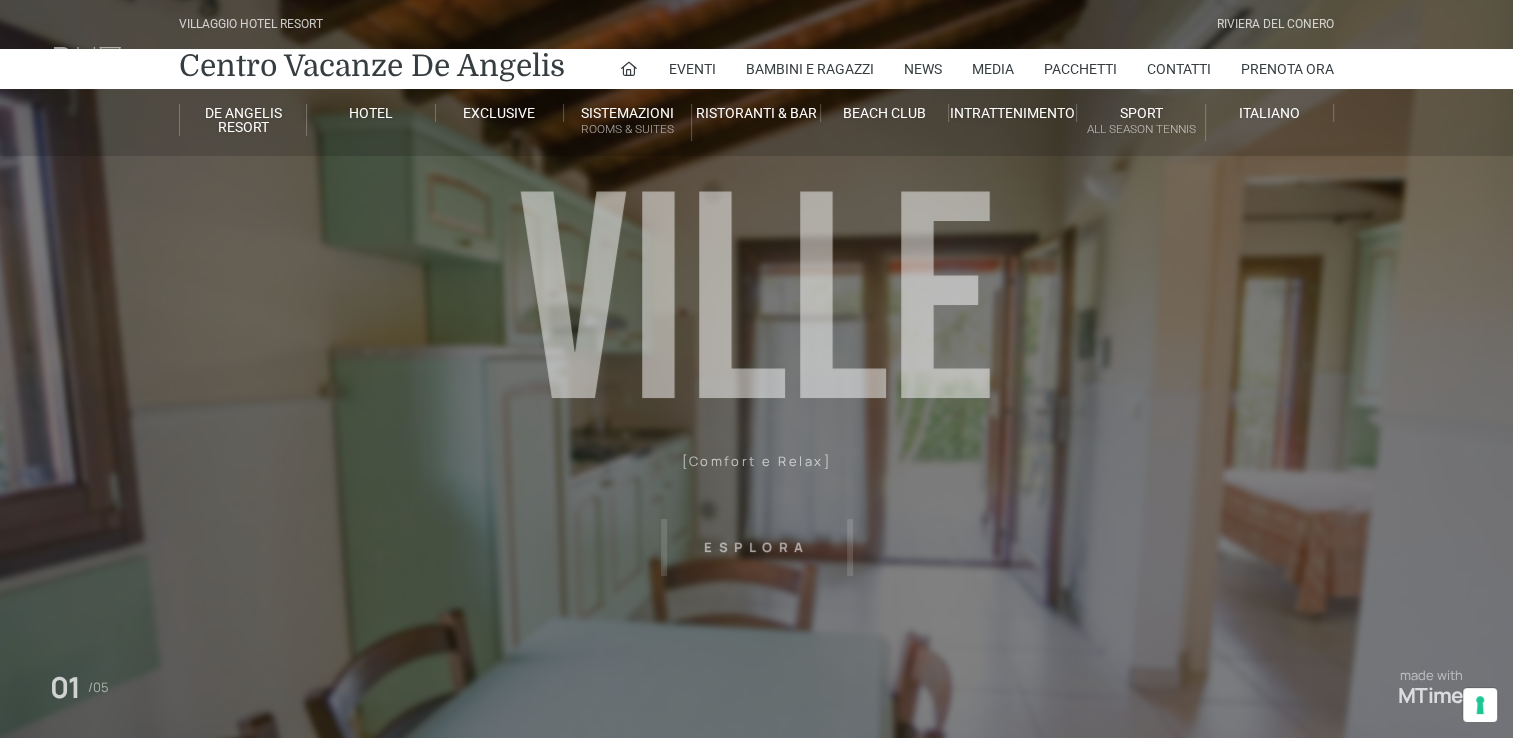 click on "Rooms & Suites" at bounding box center (627, 129) 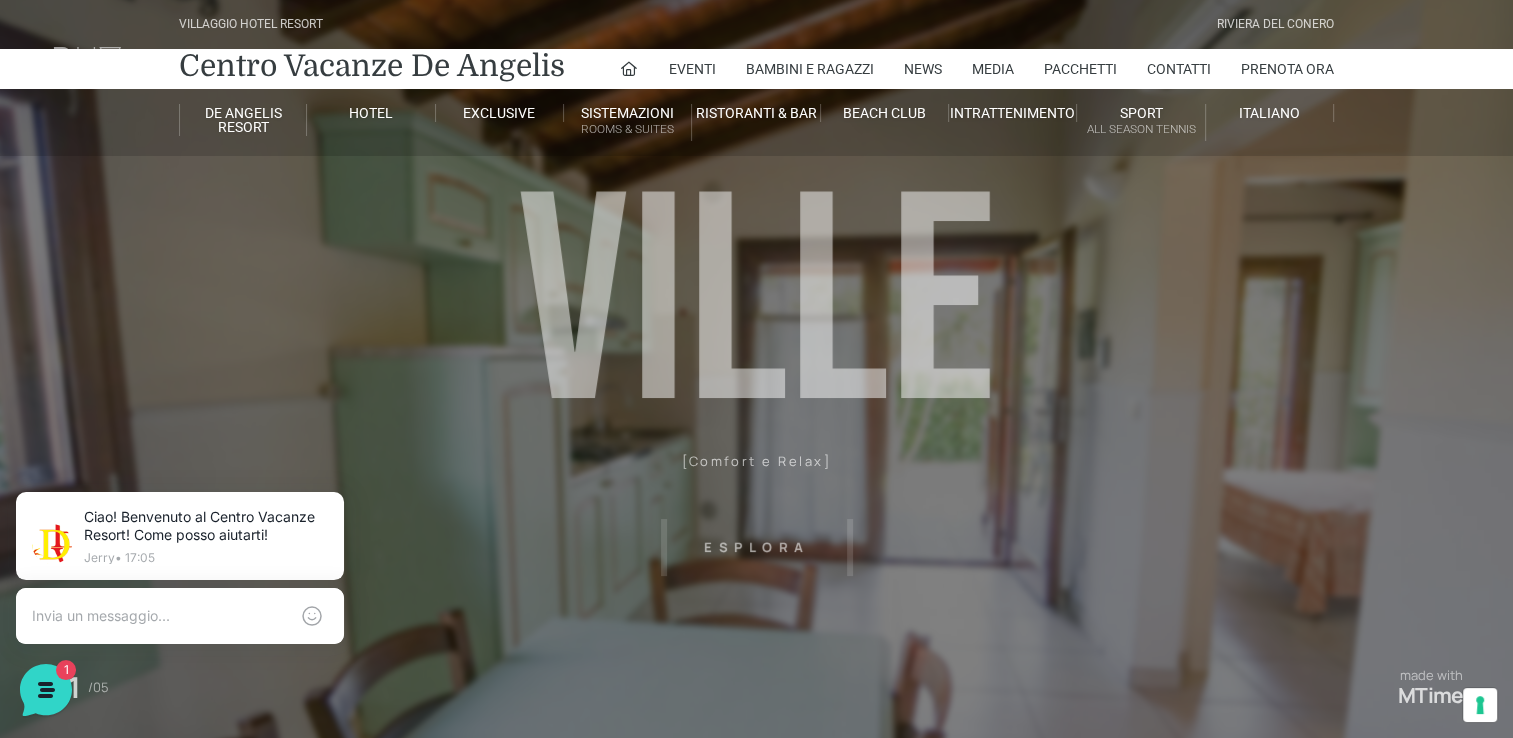 scroll, scrollTop: 0, scrollLeft: 0, axis: both 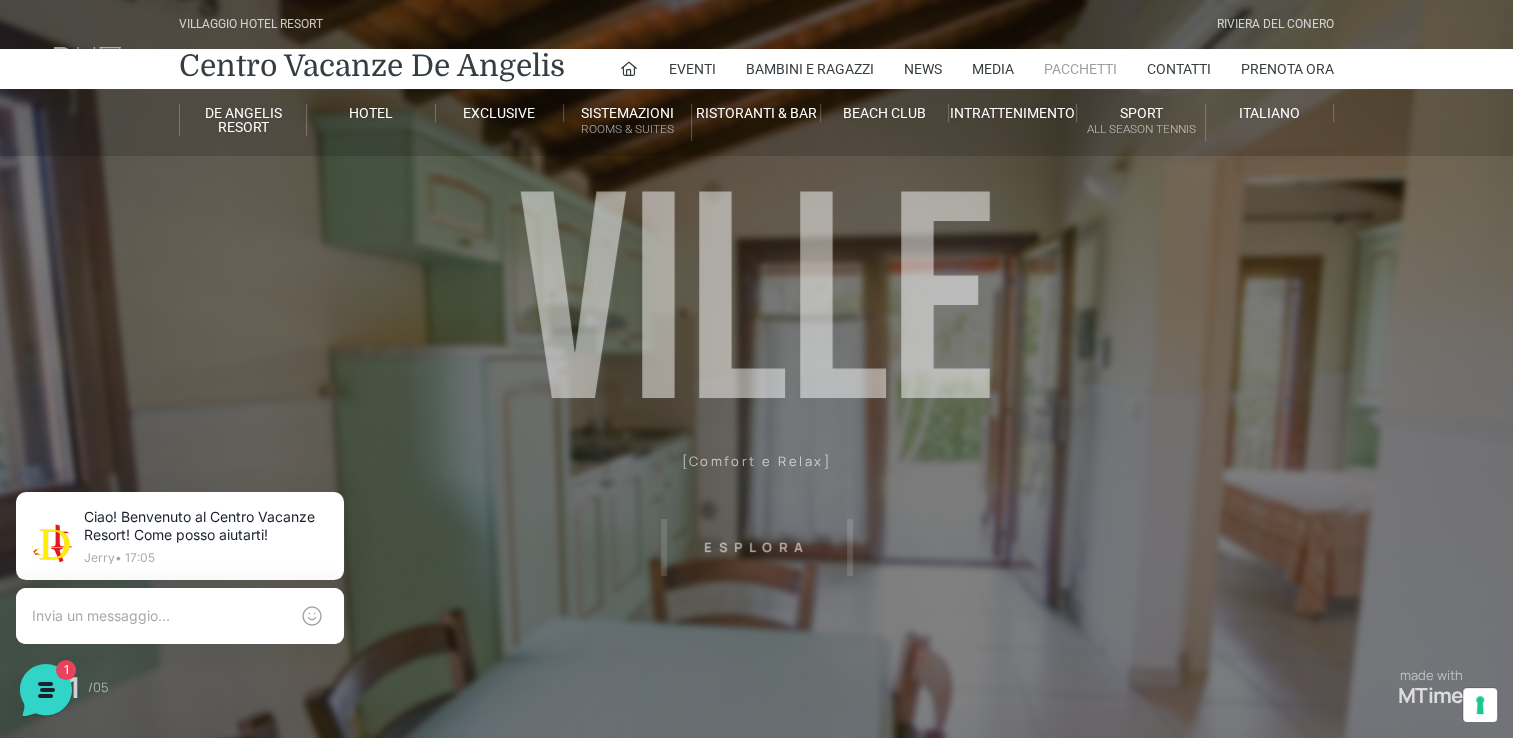 click on "Pacchetti" at bounding box center (1080, 69) 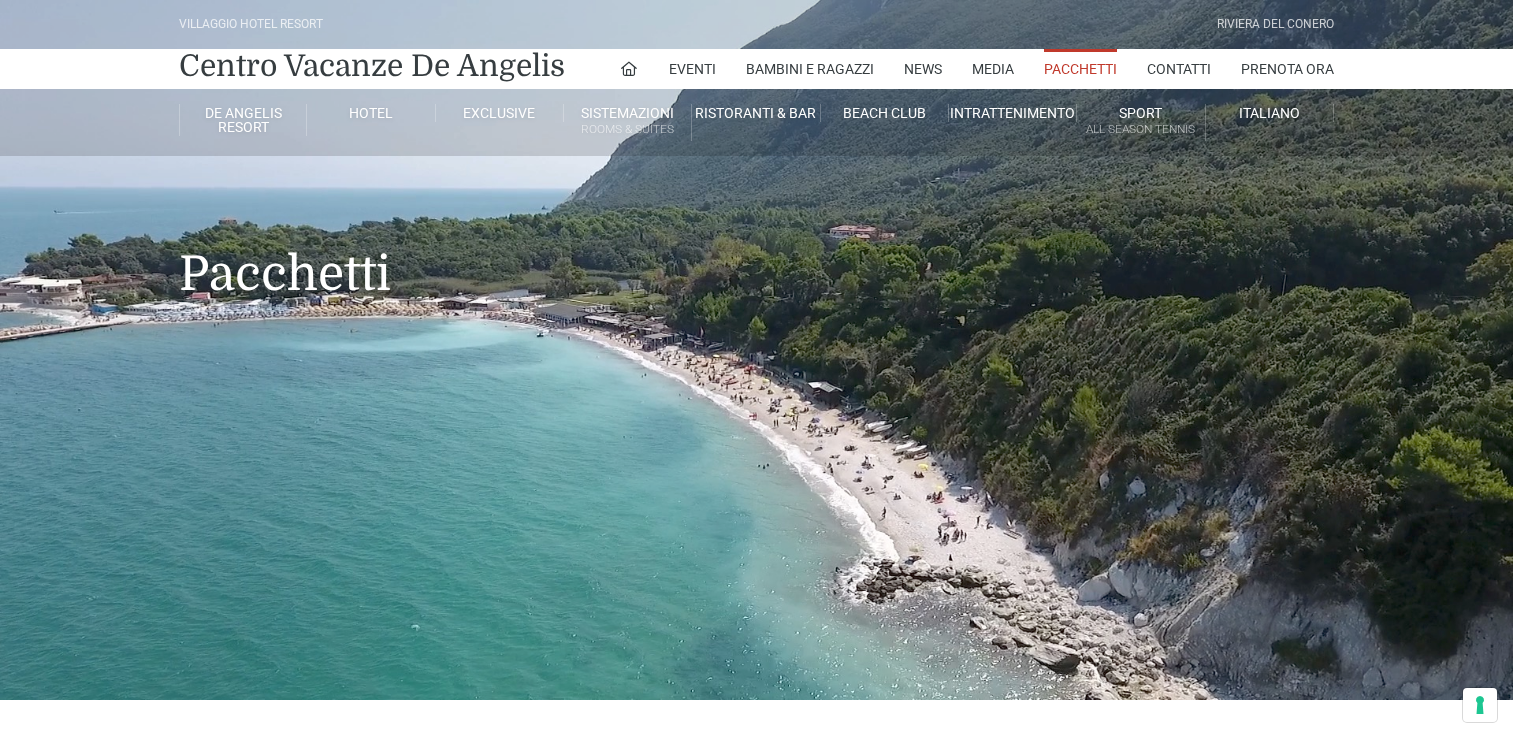 scroll, scrollTop: 0, scrollLeft: 0, axis: both 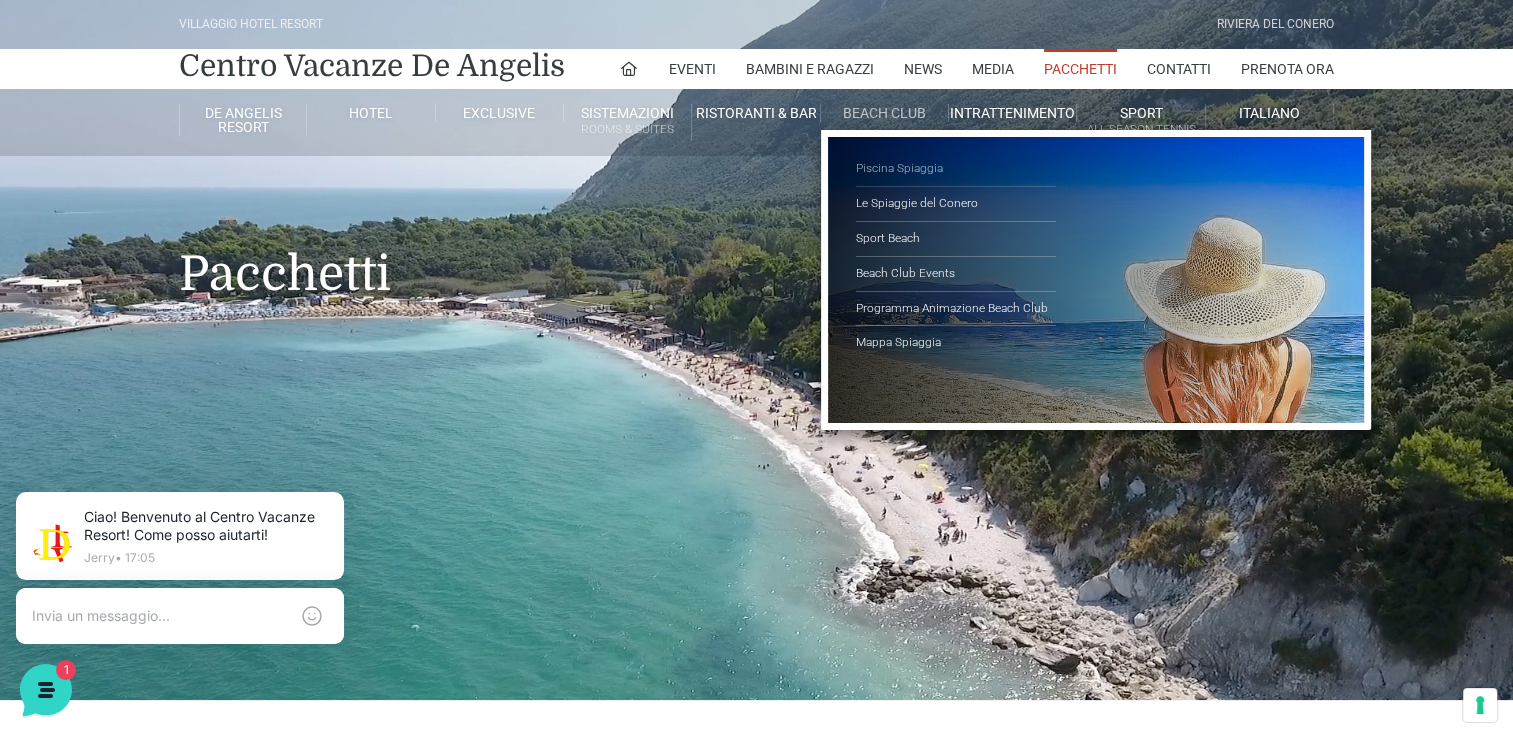 click on "Piscina Spiaggia" at bounding box center [956, 169] 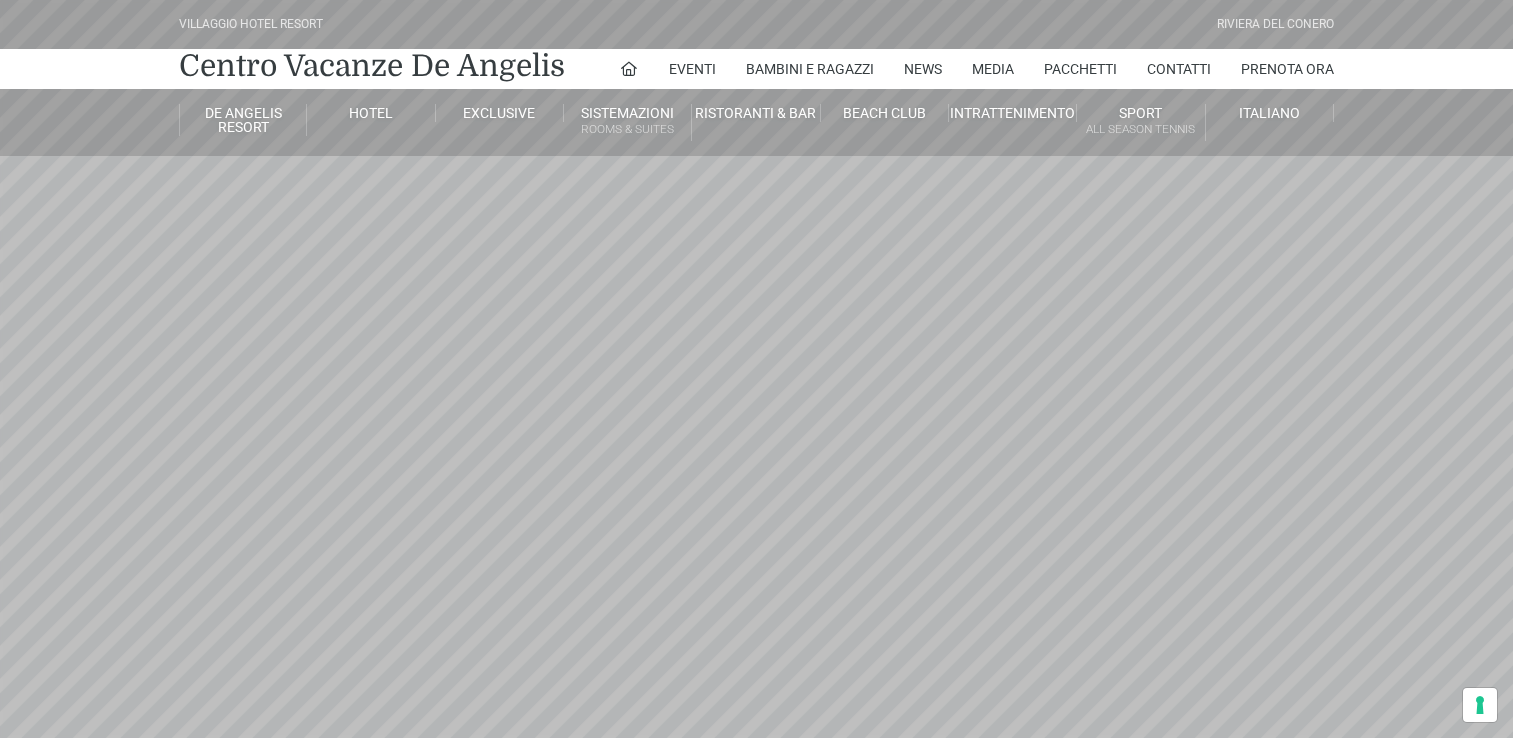 scroll, scrollTop: 0, scrollLeft: 0, axis: both 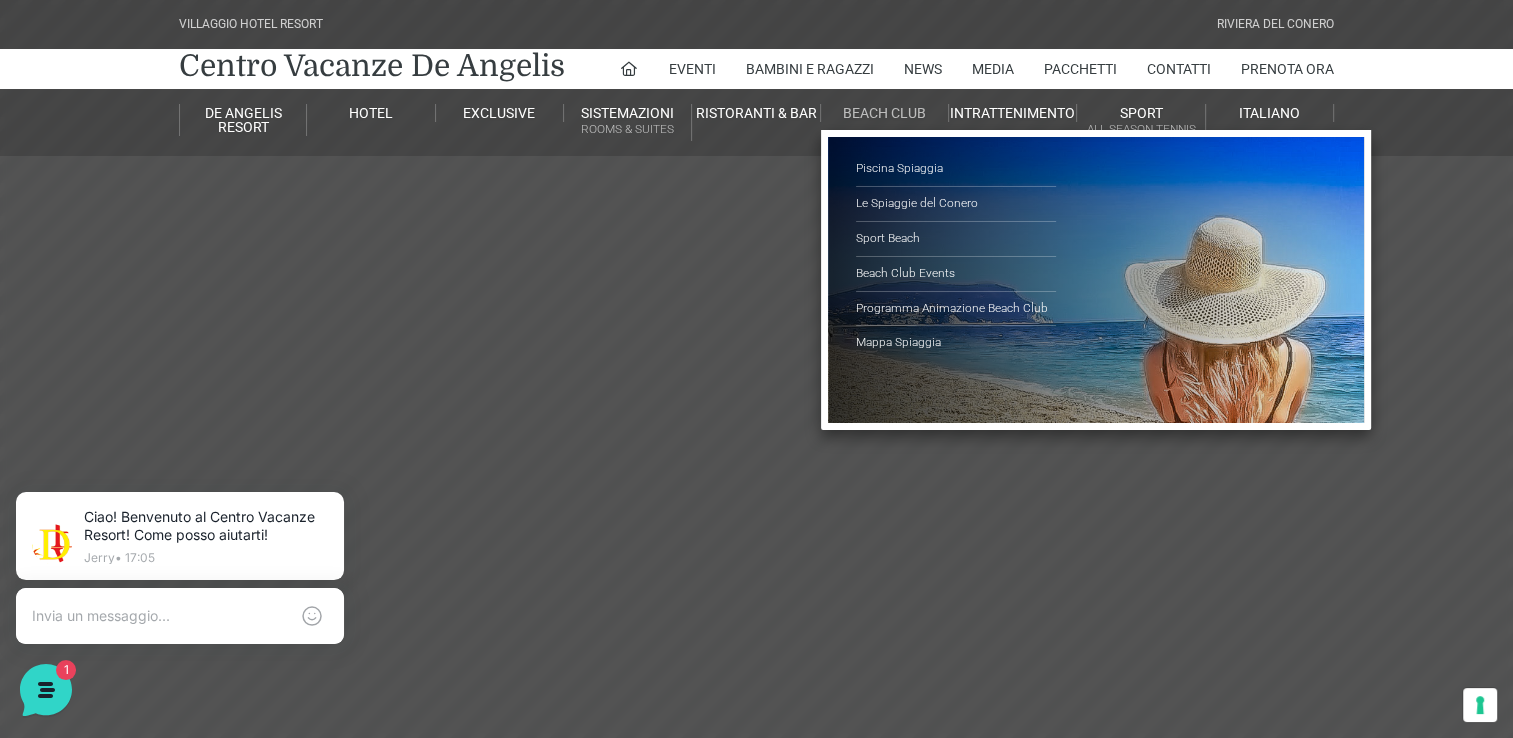 click on "Beach Club" at bounding box center (885, 113) 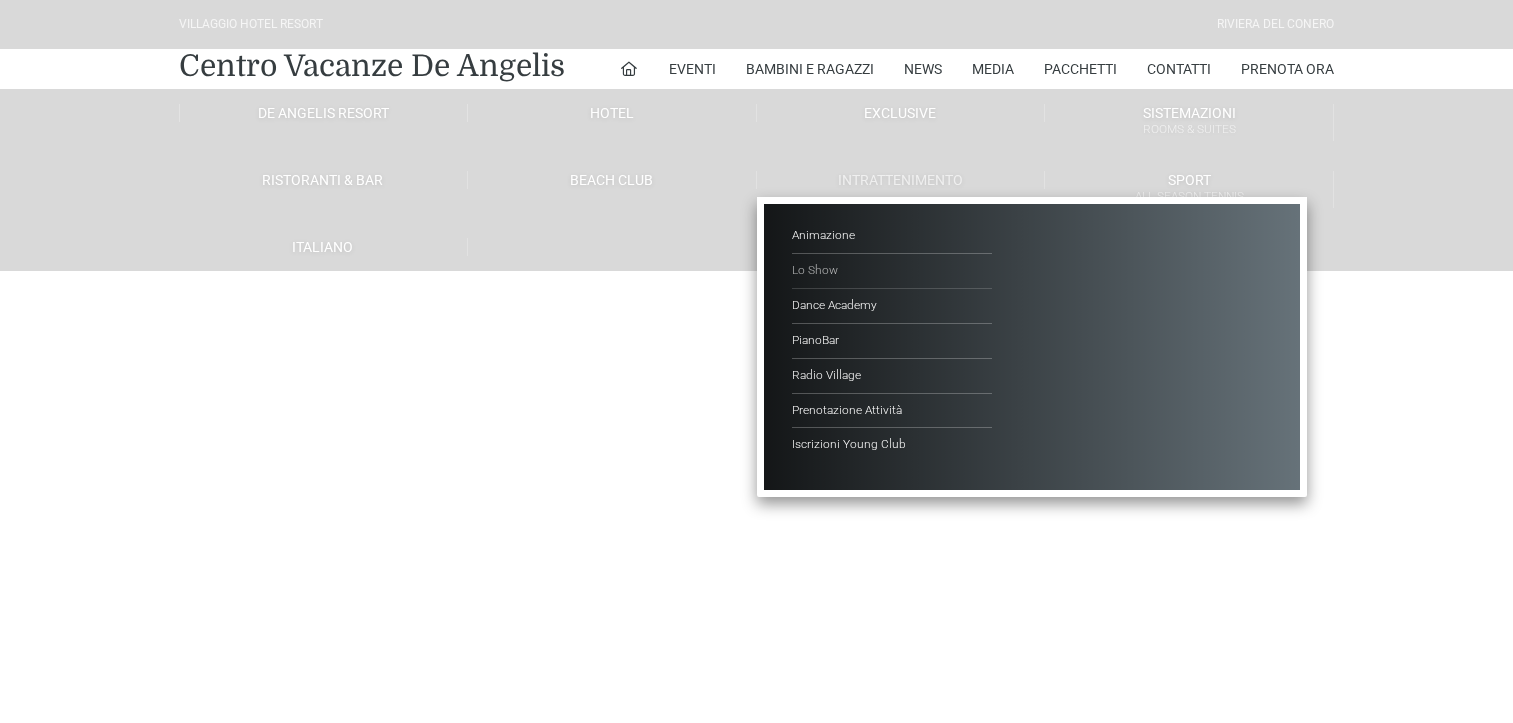 scroll, scrollTop: 0, scrollLeft: 0, axis: both 